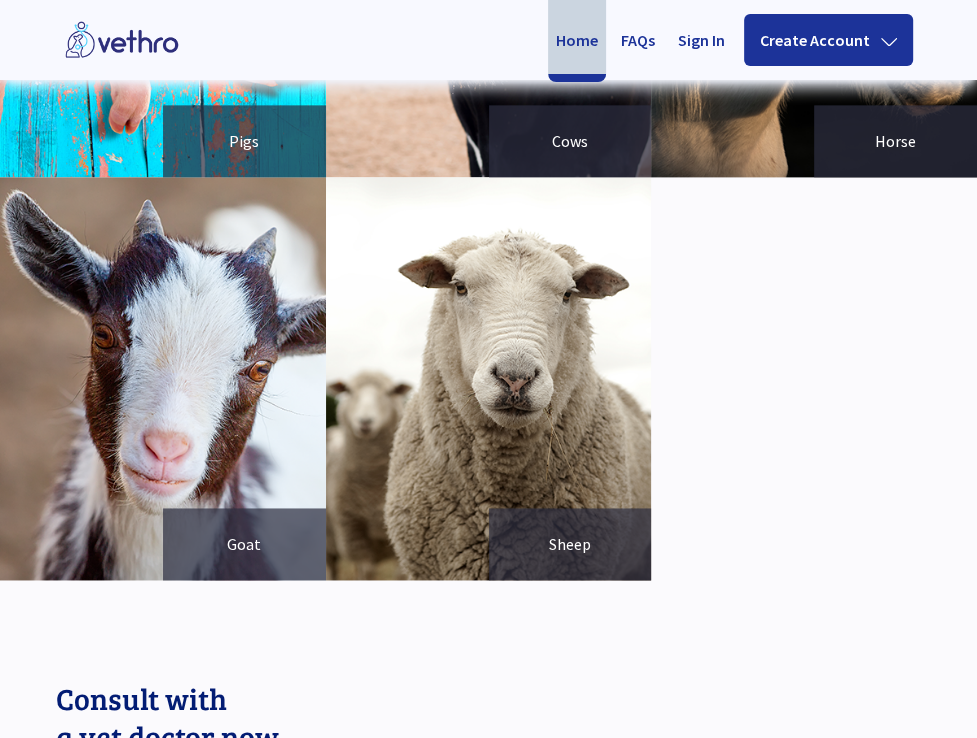 scroll, scrollTop: 1692, scrollLeft: 0, axis: vertical 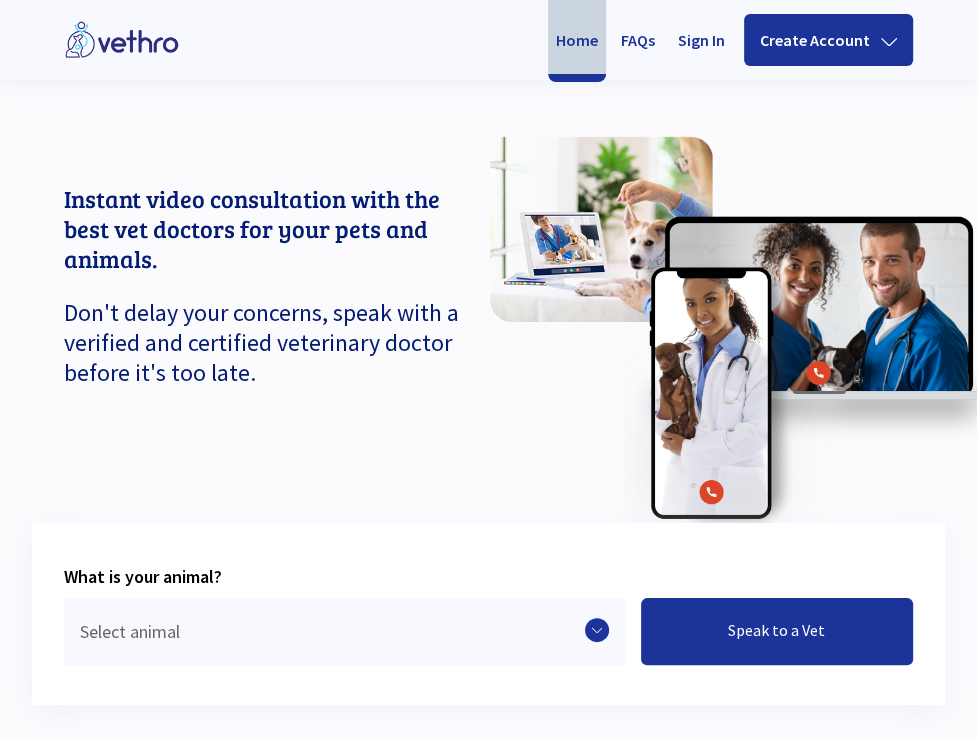 click on "FAQs" at bounding box center [638, 40] 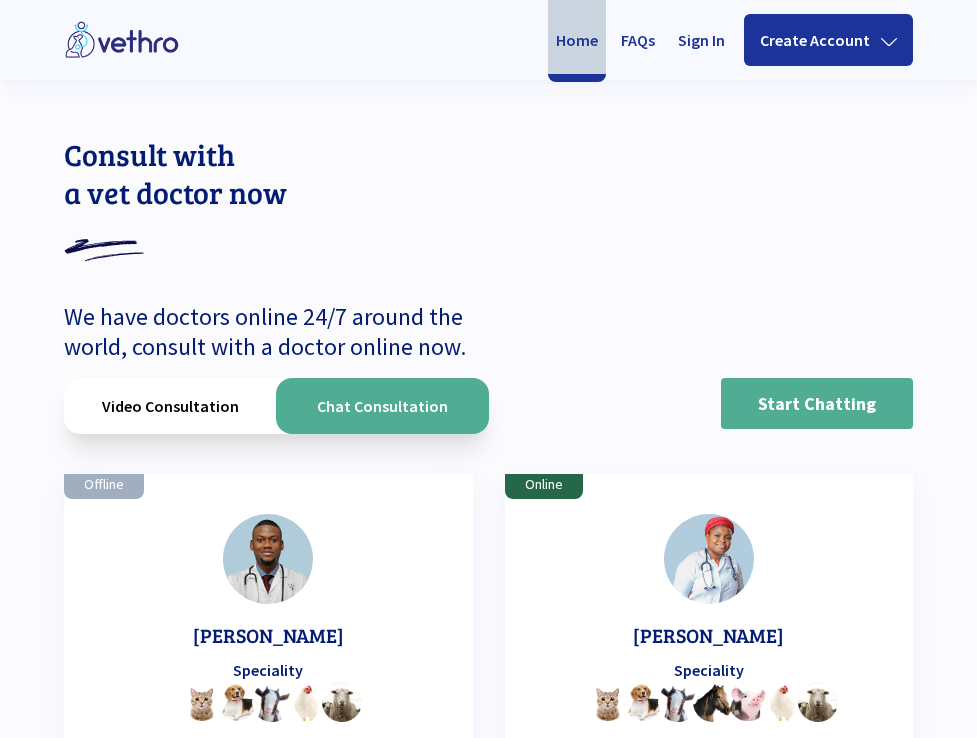 scroll, scrollTop: 0, scrollLeft: 0, axis: both 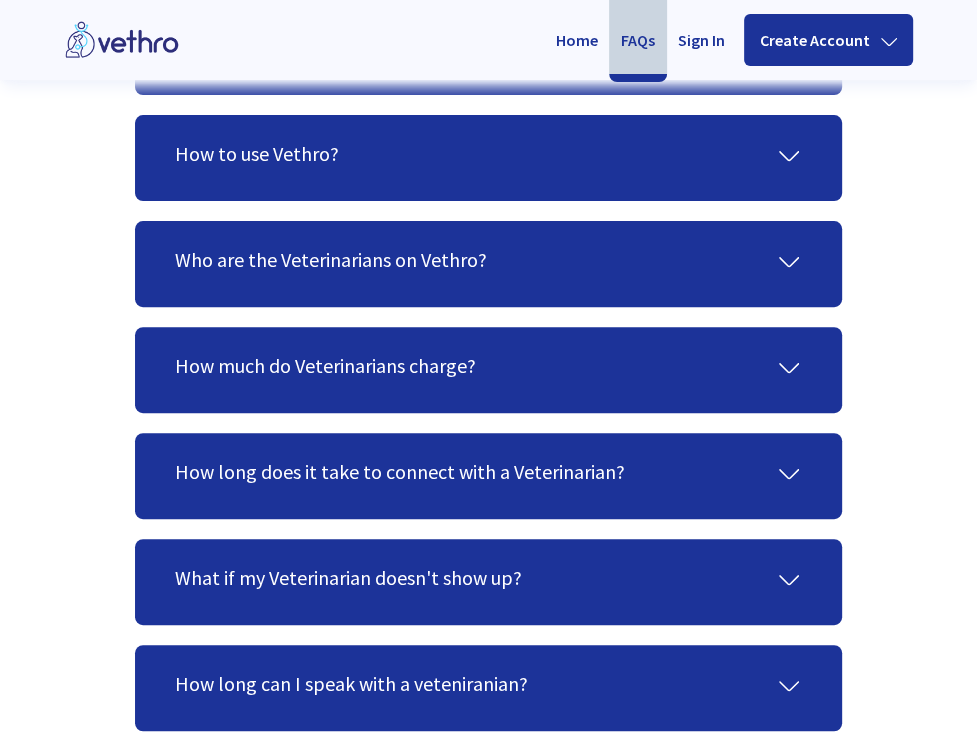 click 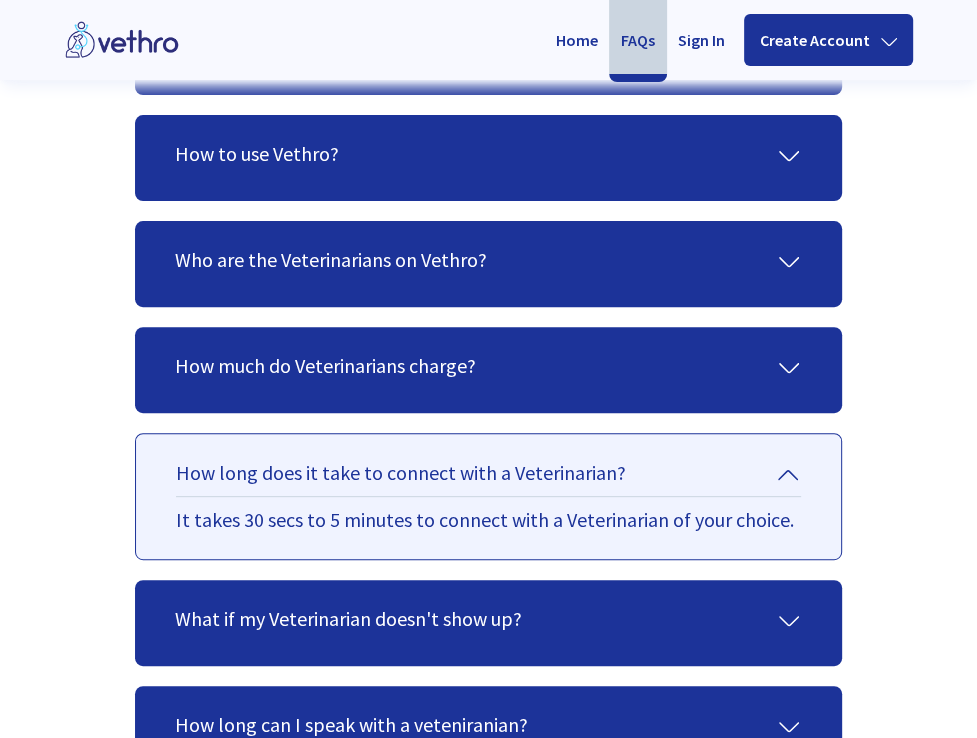 click 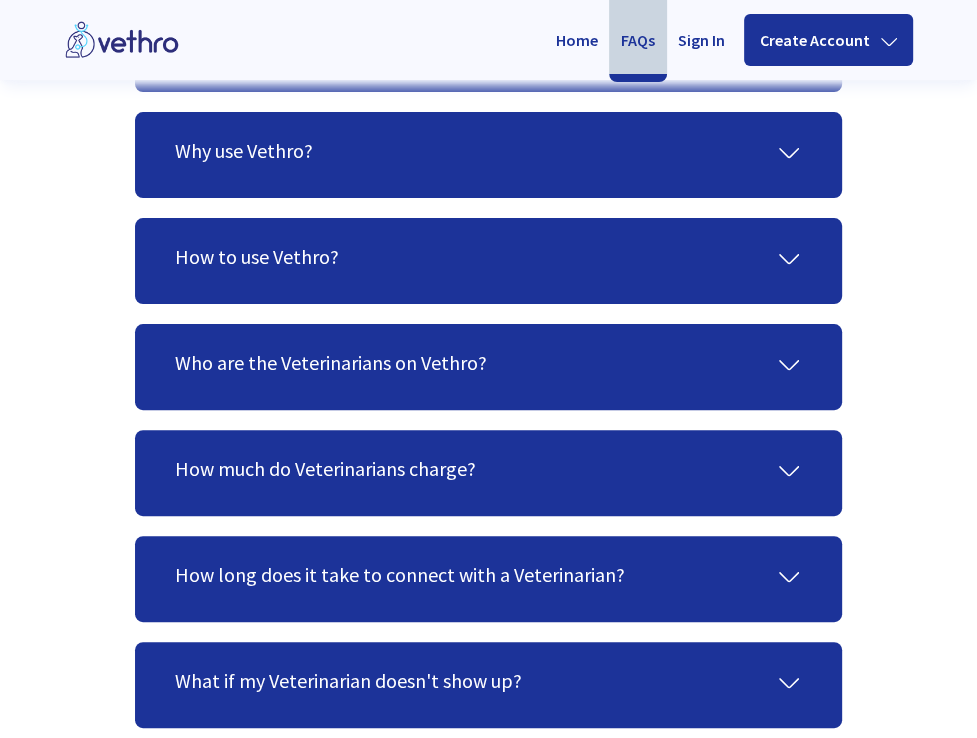 scroll, scrollTop: 0, scrollLeft: 0, axis: both 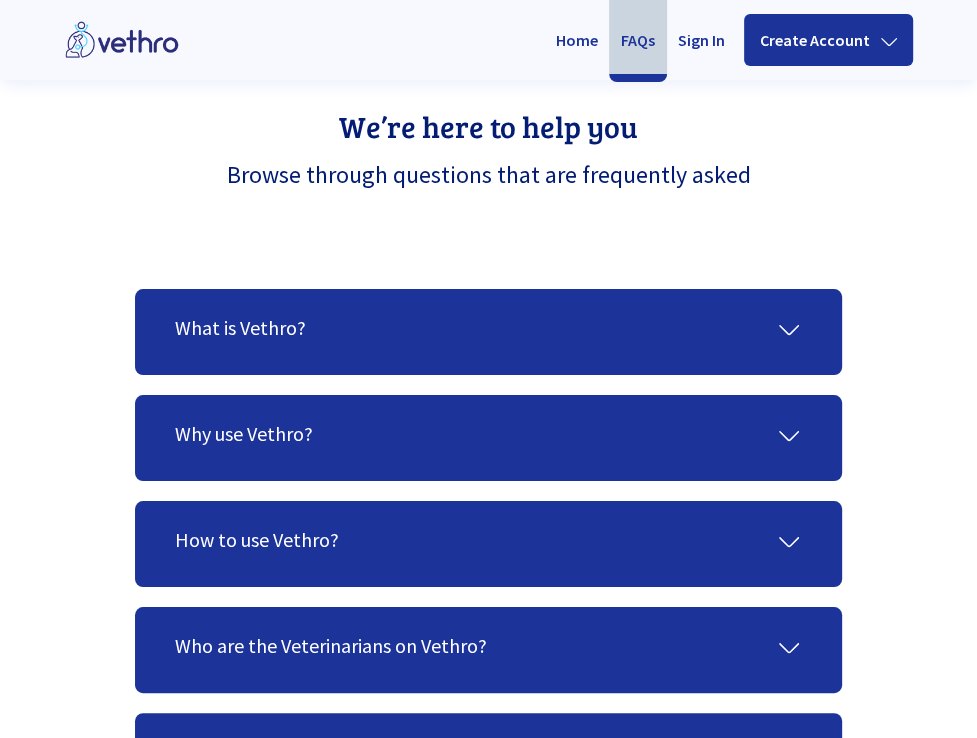click on "Sign In" at bounding box center (701, 40) 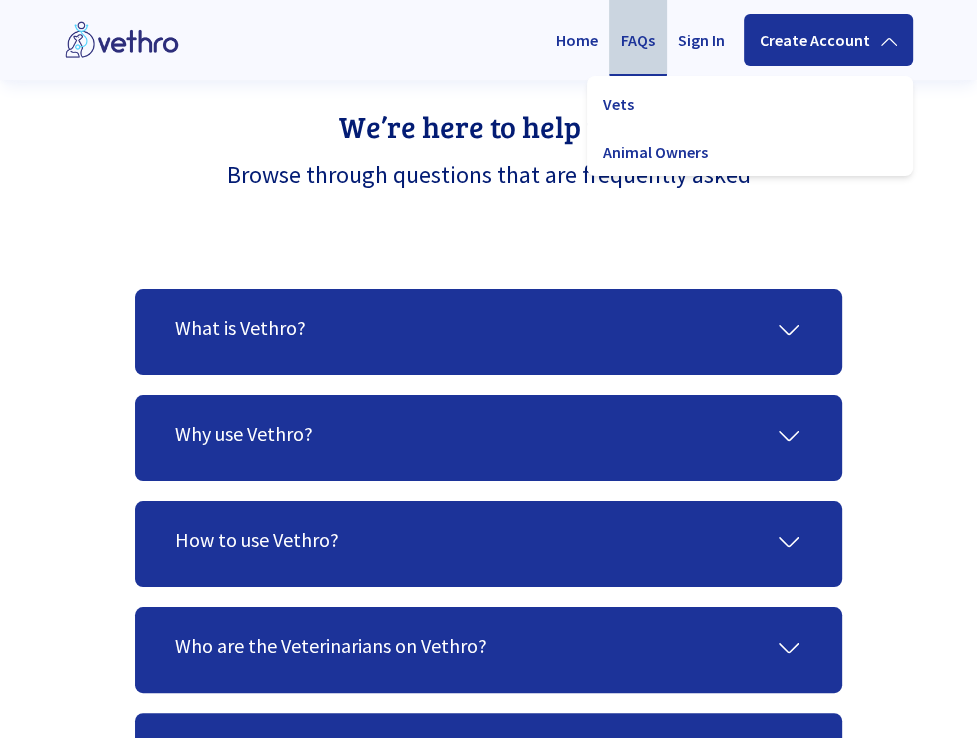 click on "Home" at bounding box center (577, 40) 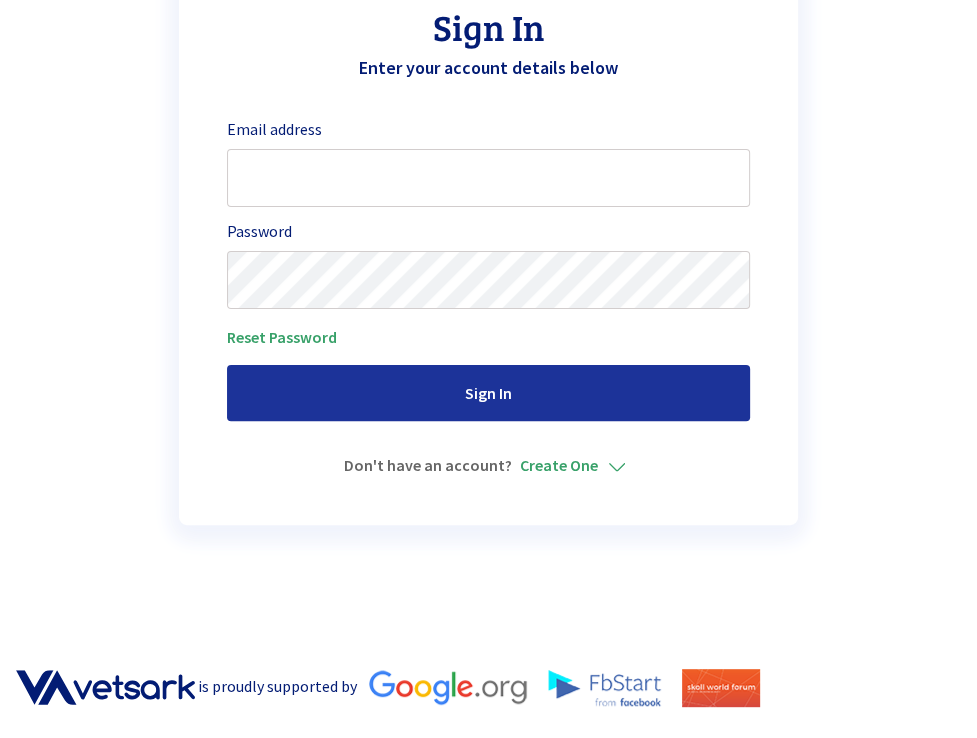 scroll, scrollTop: 0, scrollLeft: 0, axis: both 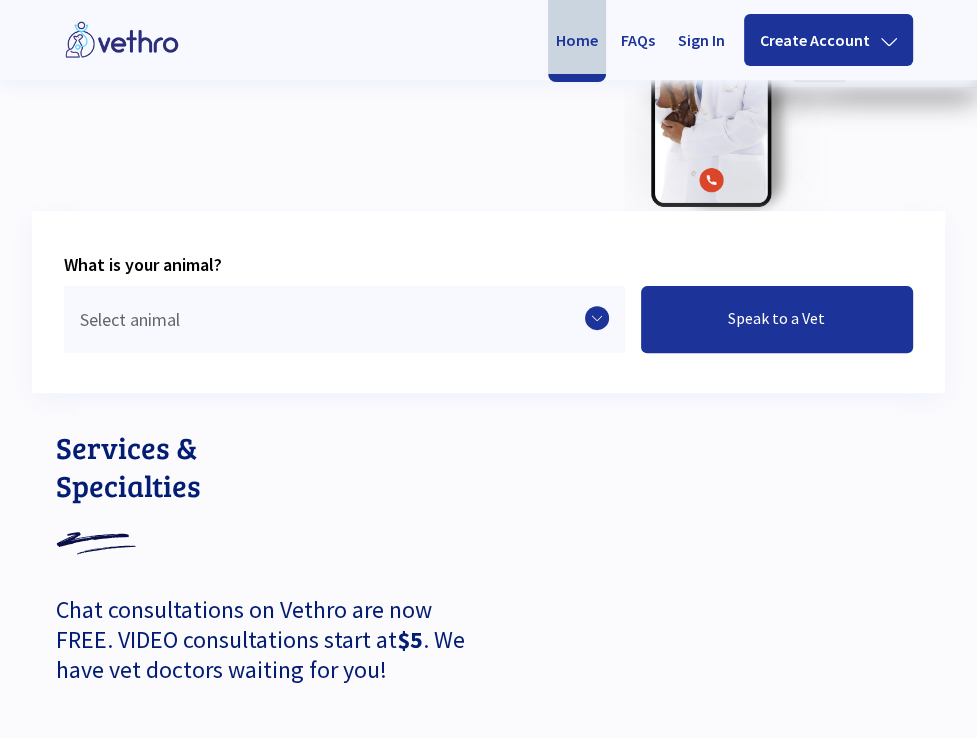 click 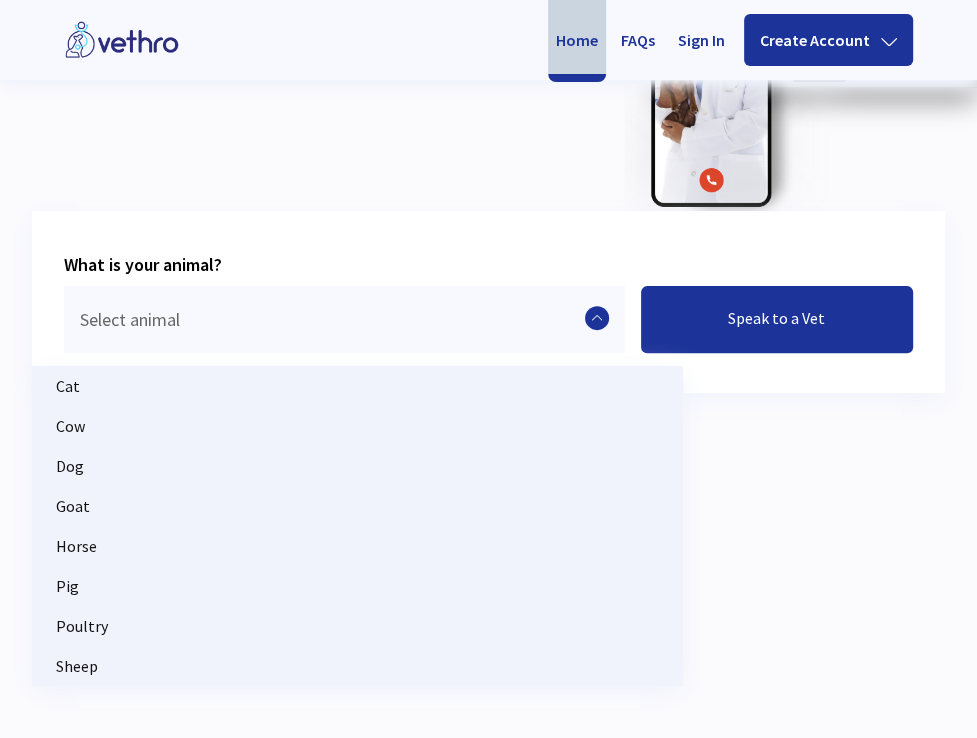 click 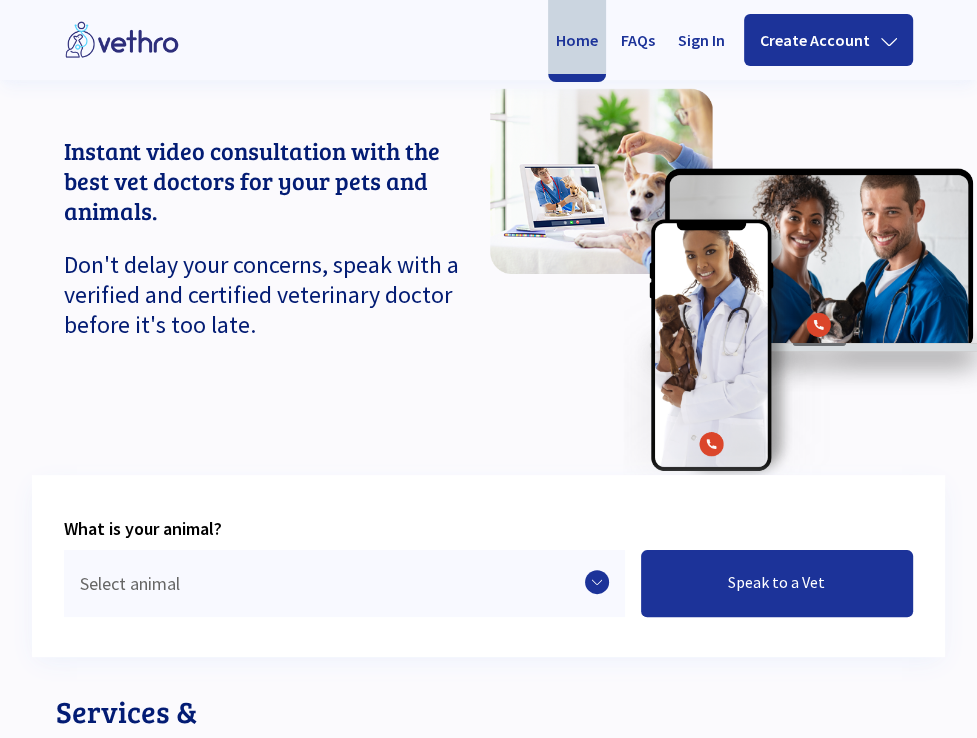 scroll, scrollTop: 0, scrollLeft: 0, axis: both 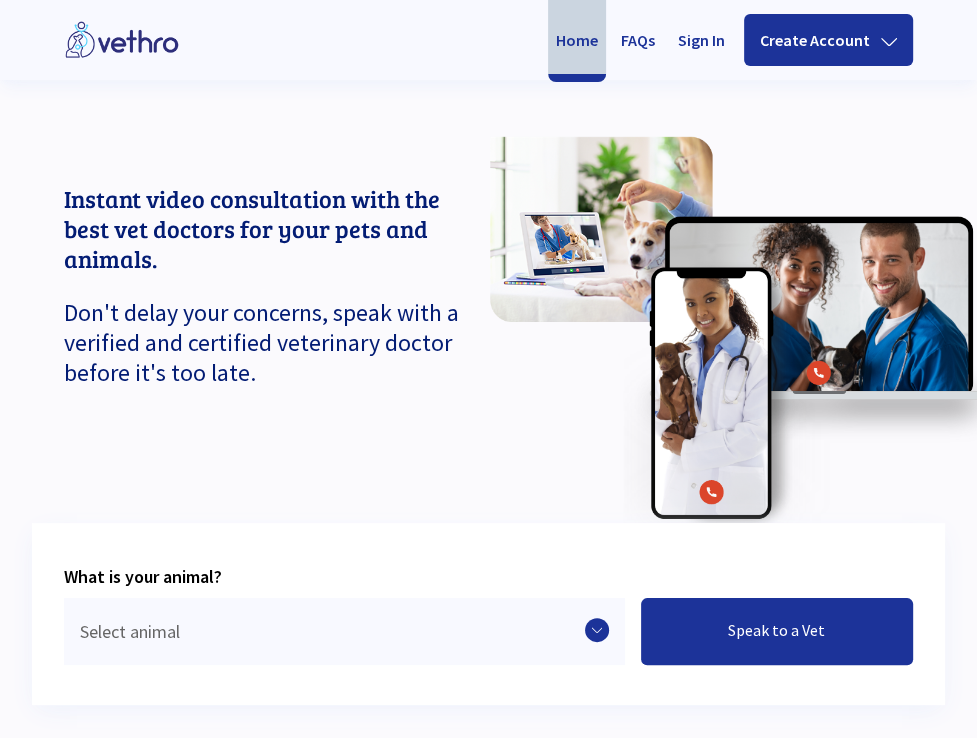 click at bounding box center (733, 329) 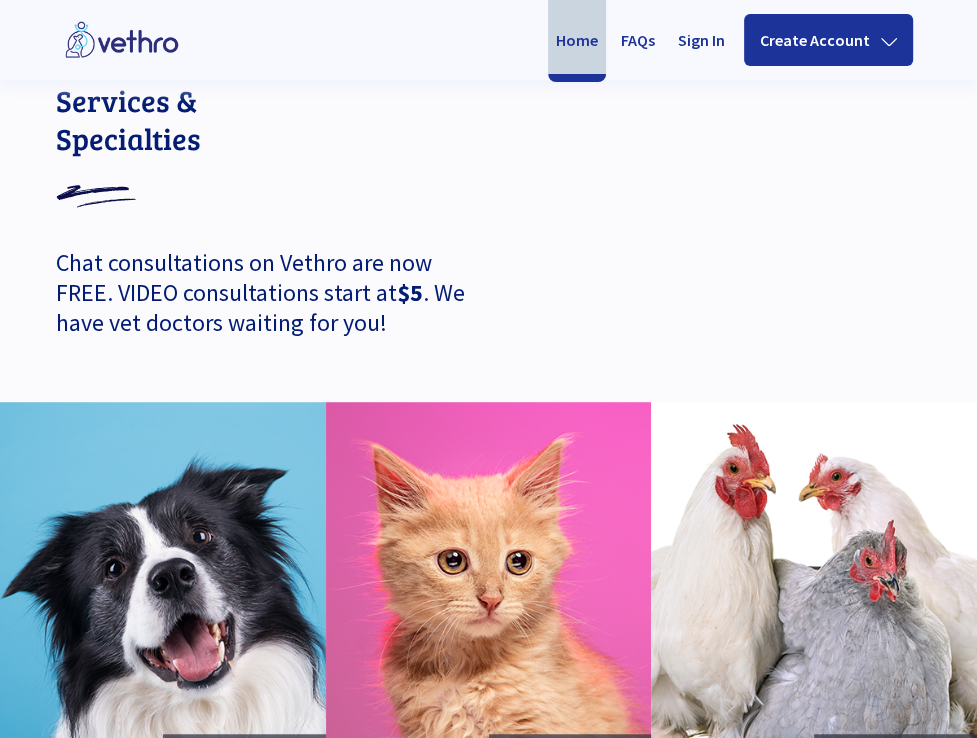 scroll, scrollTop: 0, scrollLeft: 0, axis: both 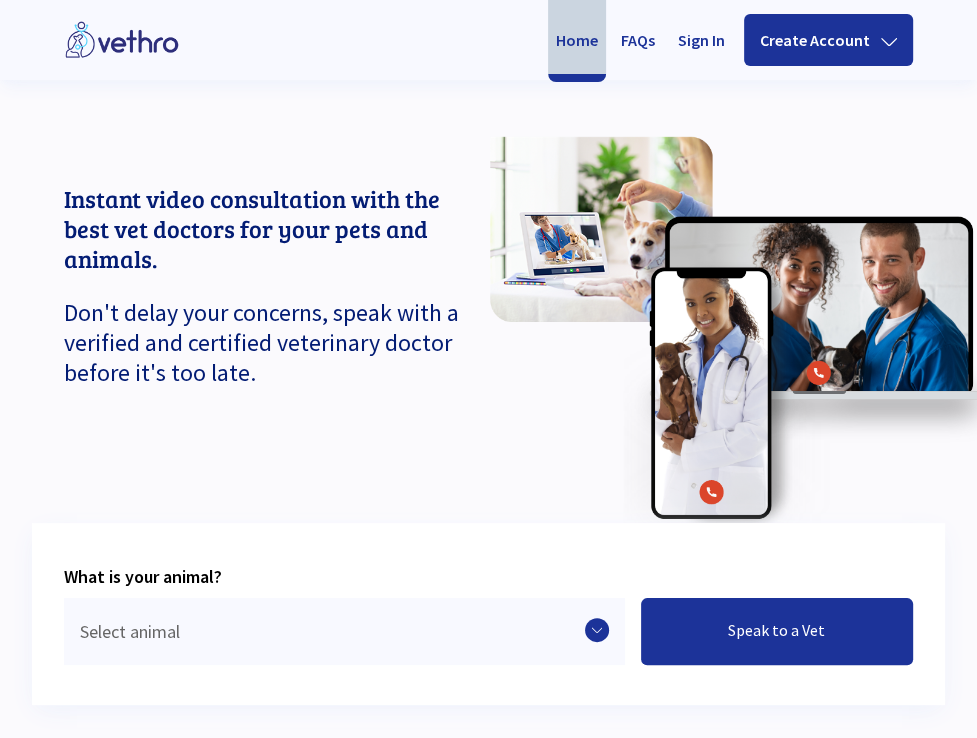 click on "FAQs" at bounding box center [638, 40] 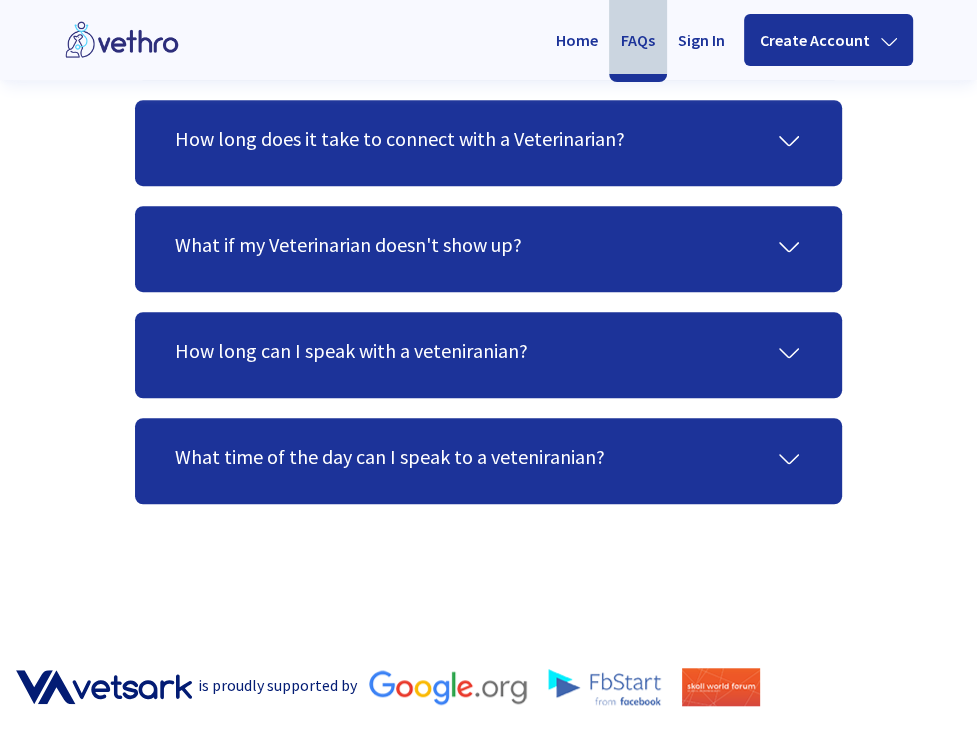 scroll, scrollTop: 0, scrollLeft: 0, axis: both 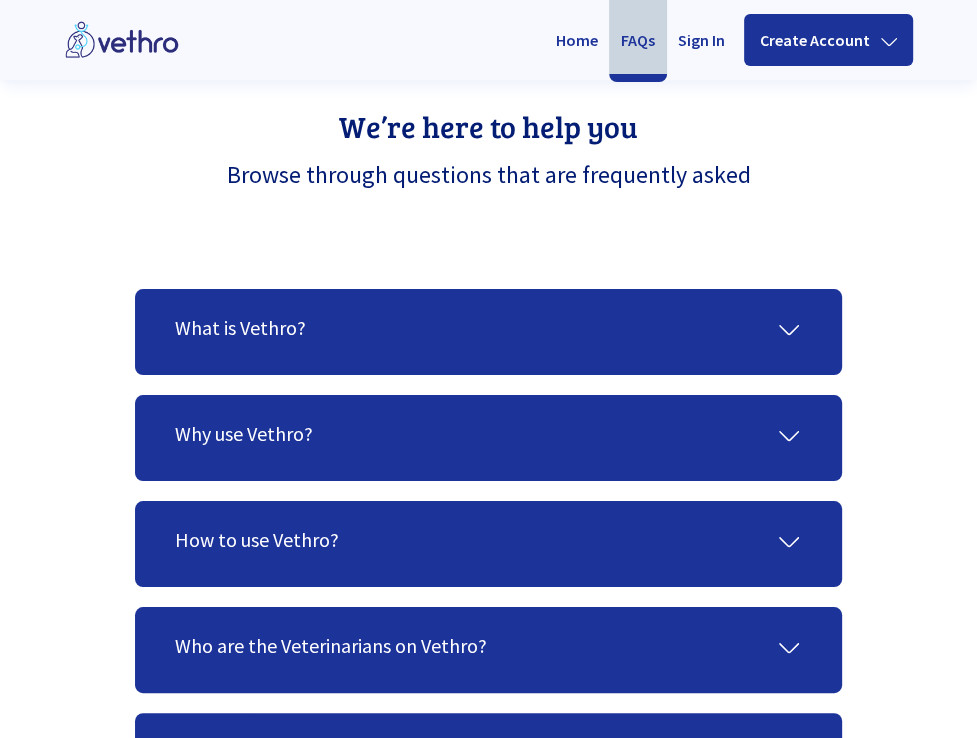 click on "Sign In" at bounding box center (701, 40) 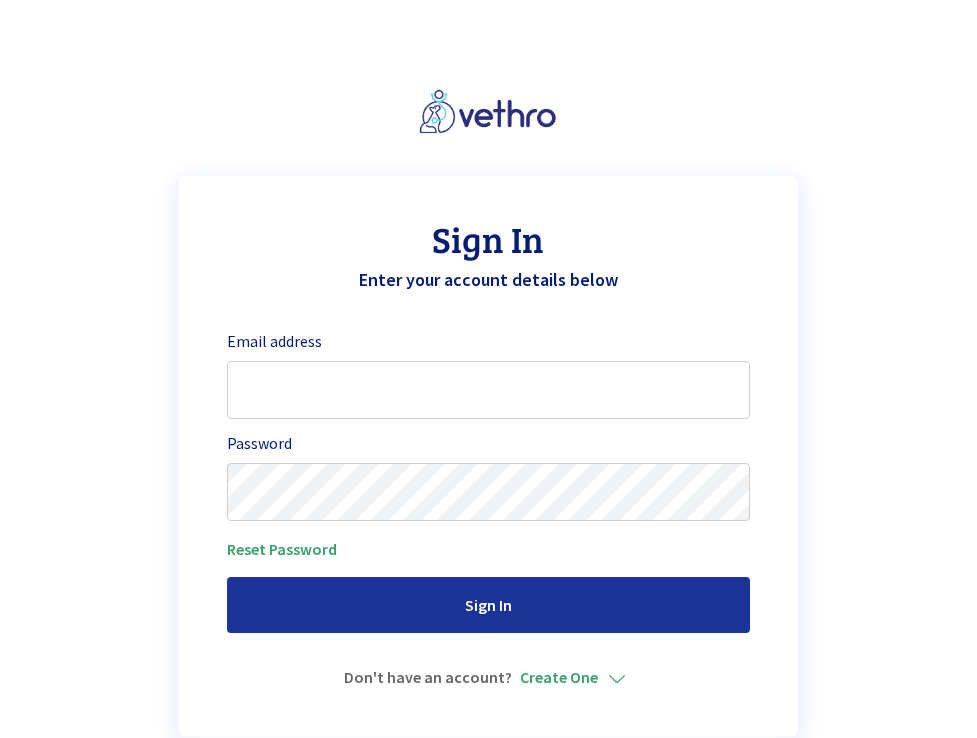 scroll, scrollTop: 0, scrollLeft: 0, axis: both 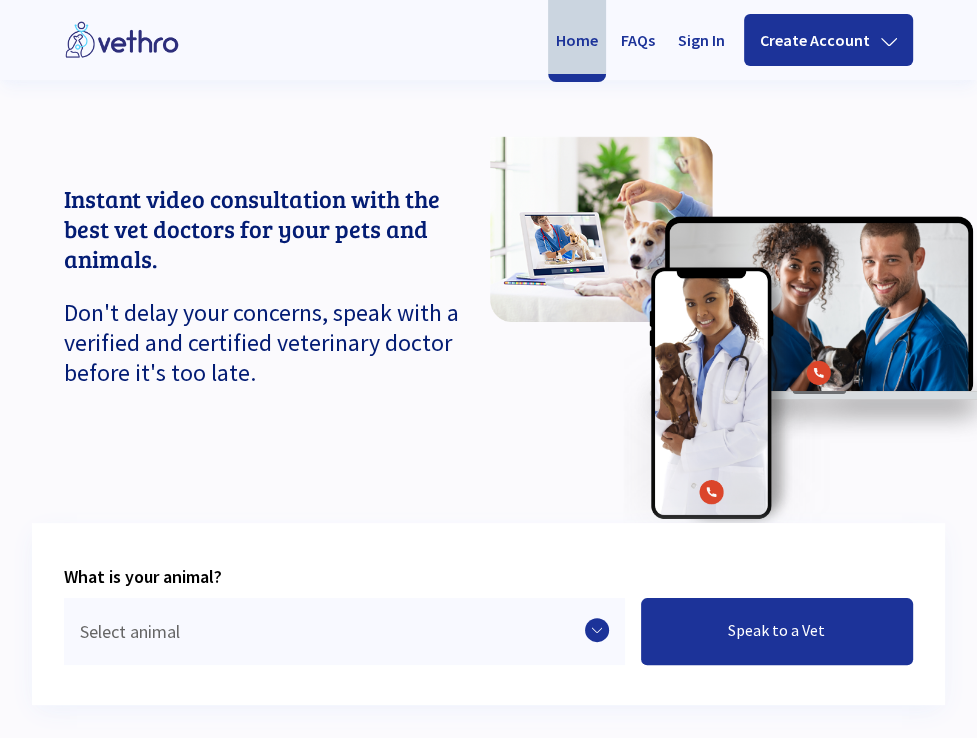 drag, startPoint x: 0, startPoint y: 0, endPoint x: 605, endPoint y: 35, distance: 606.01154 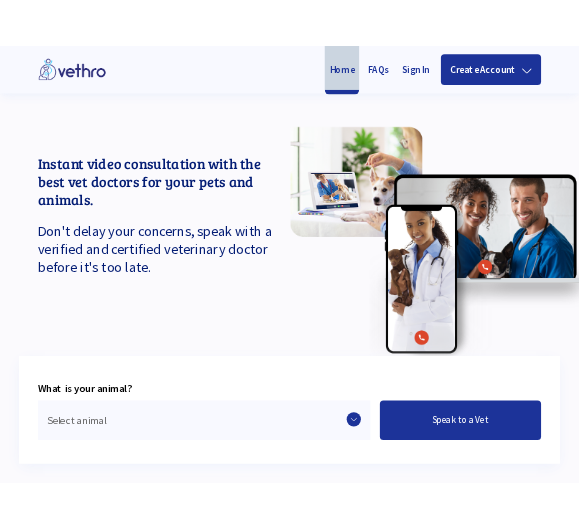 scroll, scrollTop: 0, scrollLeft: 0, axis: both 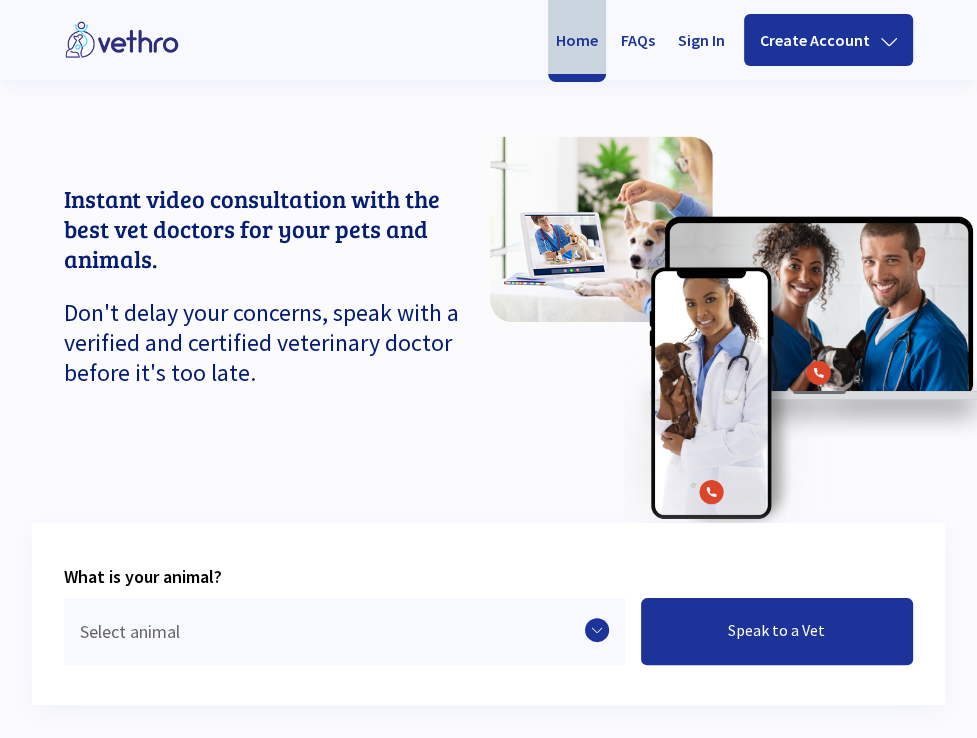 click on "What is your animal?   Select animal
Speak to a Vet" at bounding box center (488, 614) 